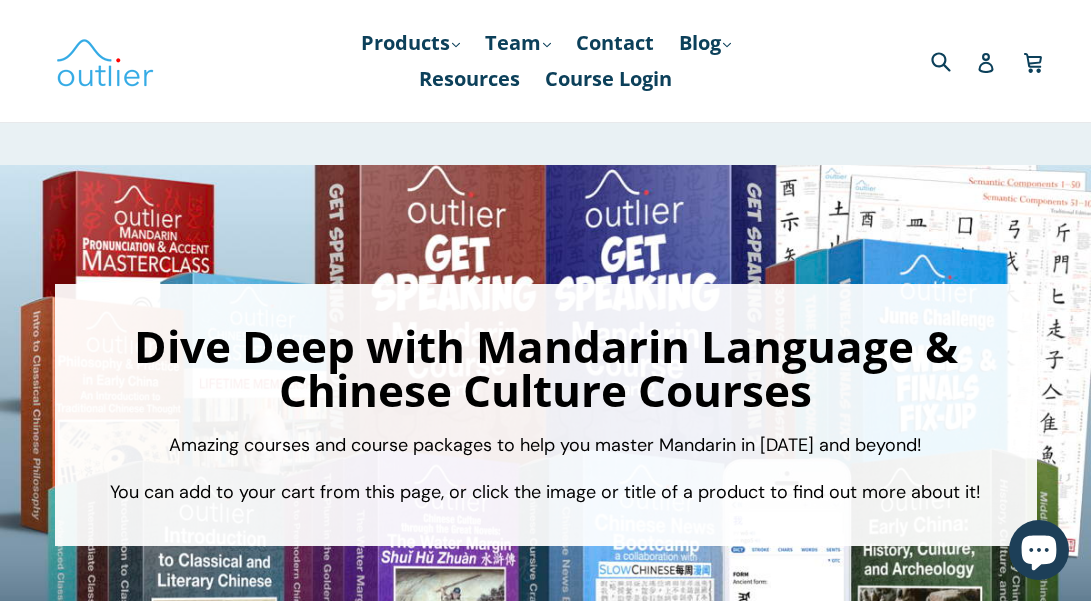 scroll, scrollTop: 0, scrollLeft: 0, axis: both 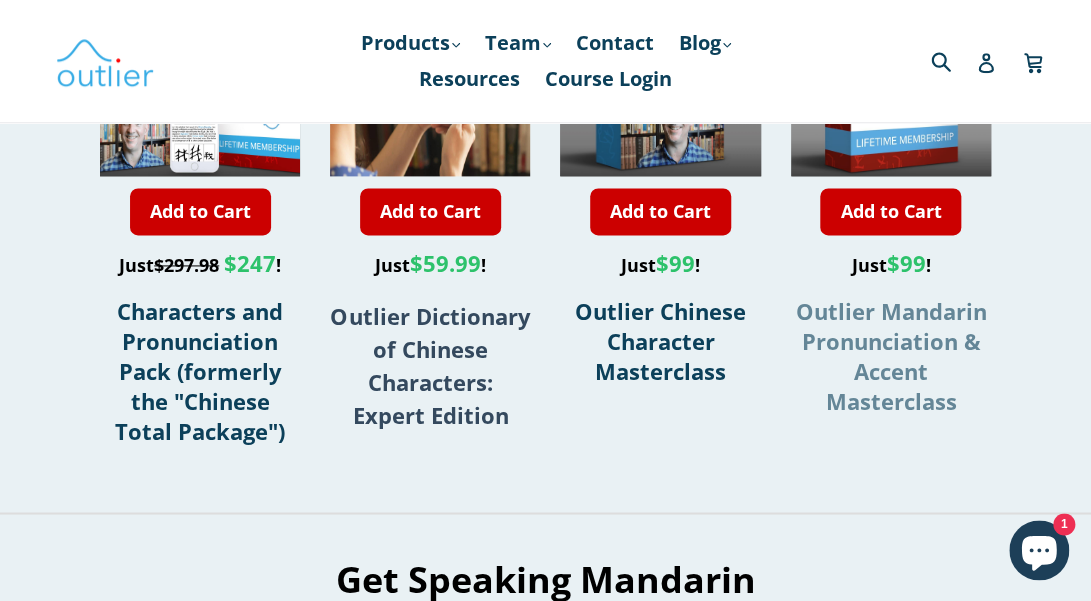 click on "Outlier Mandarin Pronunciation & Accent Masterclass" at bounding box center [890, 356] 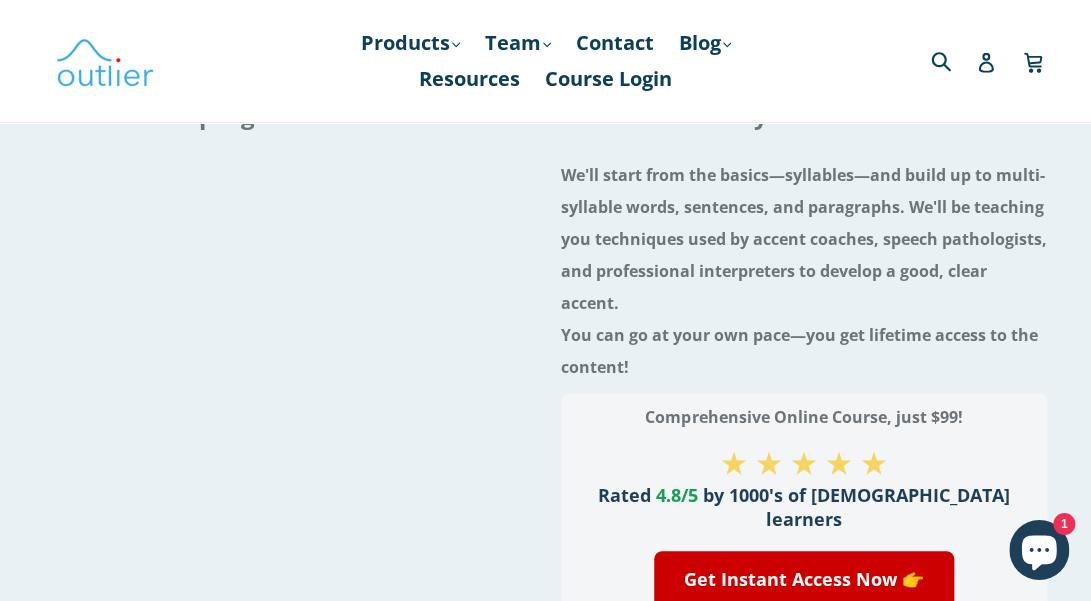 scroll, scrollTop: 210, scrollLeft: 0, axis: vertical 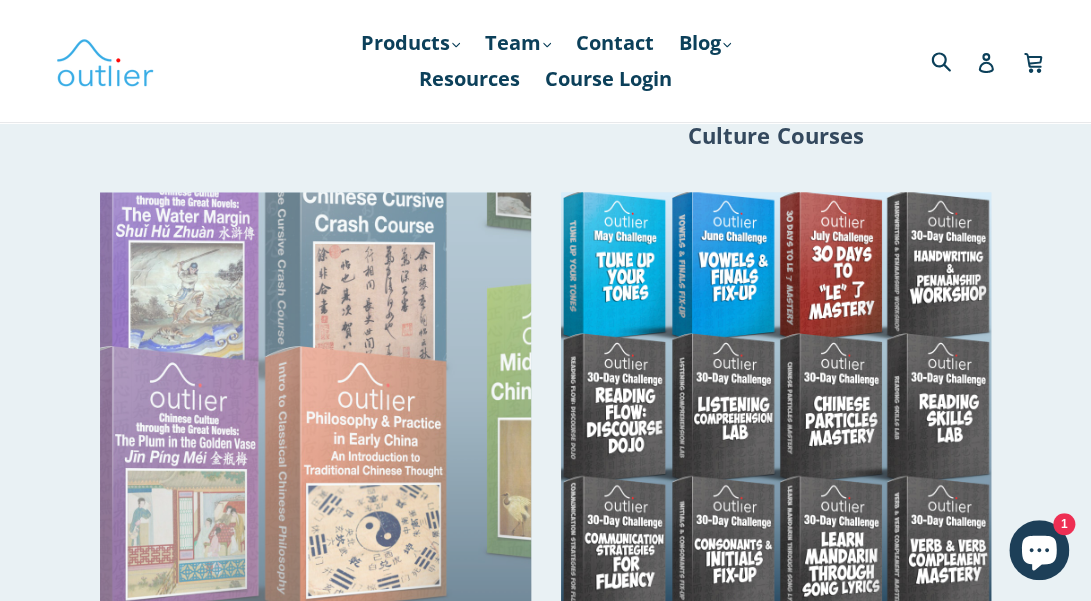 click at bounding box center (306, 191) 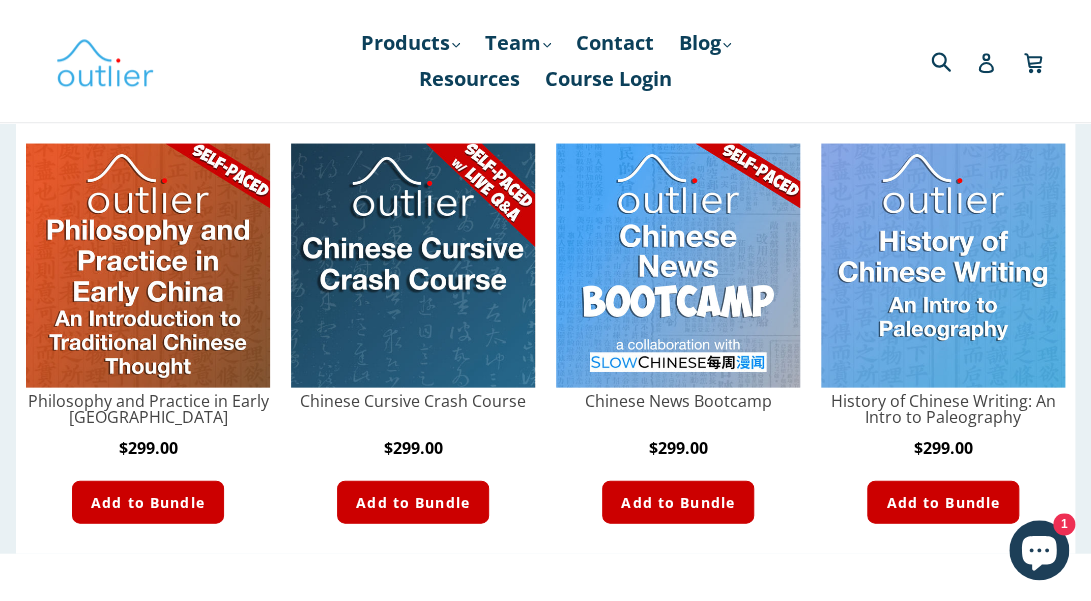 scroll, scrollTop: 1365, scrollLeft: 0, axis: vertical 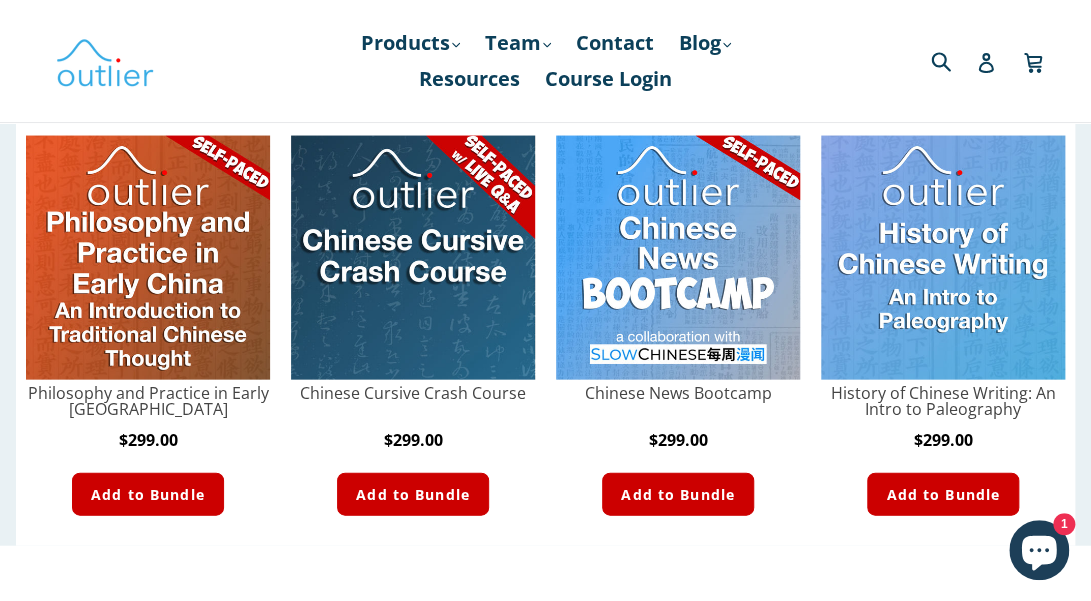 click at bounding box center (678, 258) 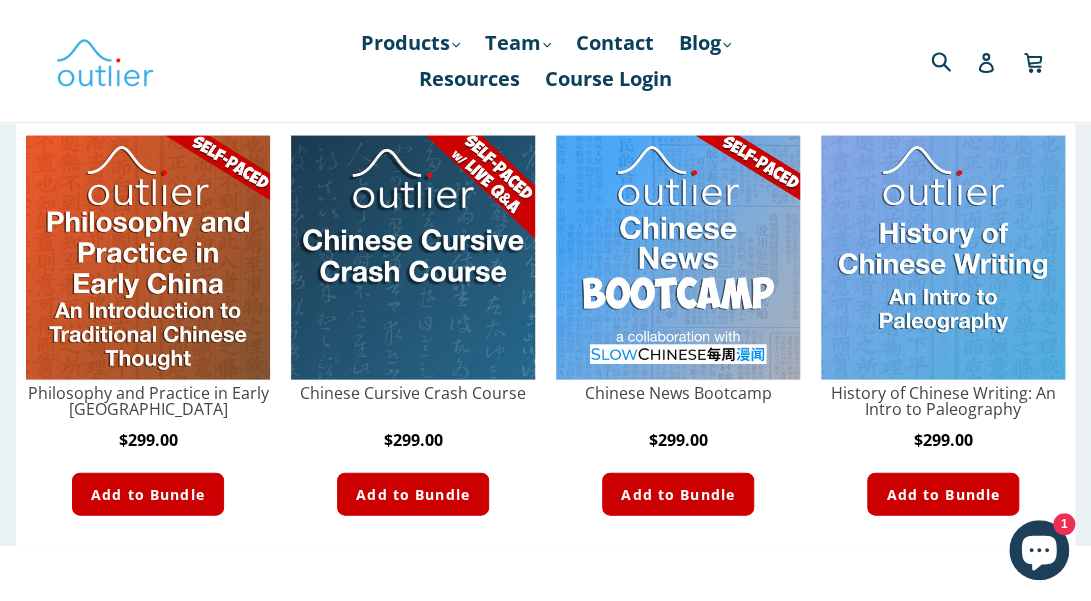 click at bounding box center [678, 258] 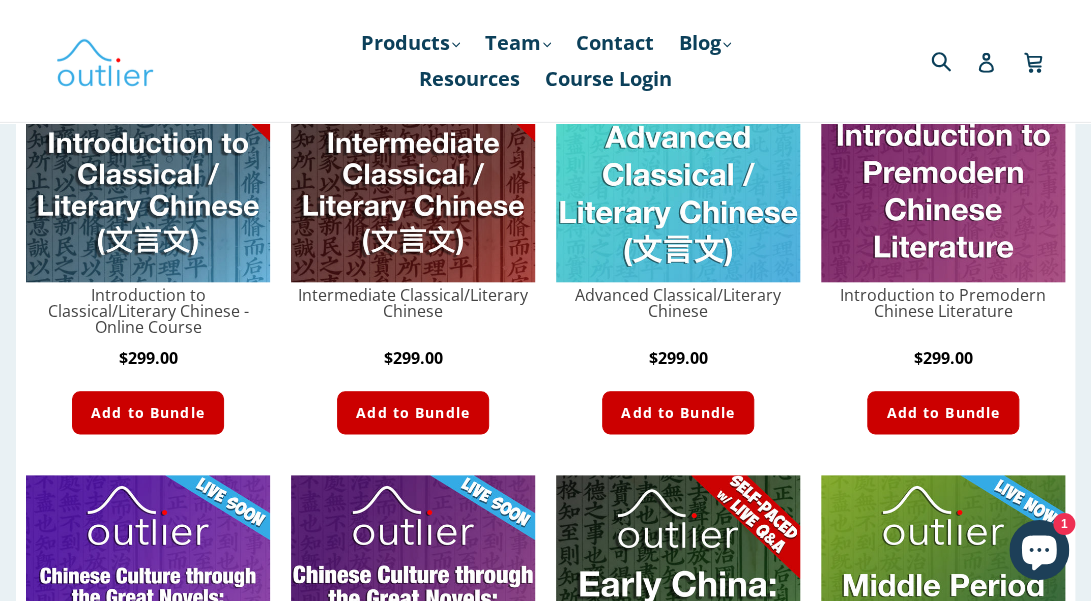 scroll, scrollTop: 630, scrollLeft: 0, axis: vertical 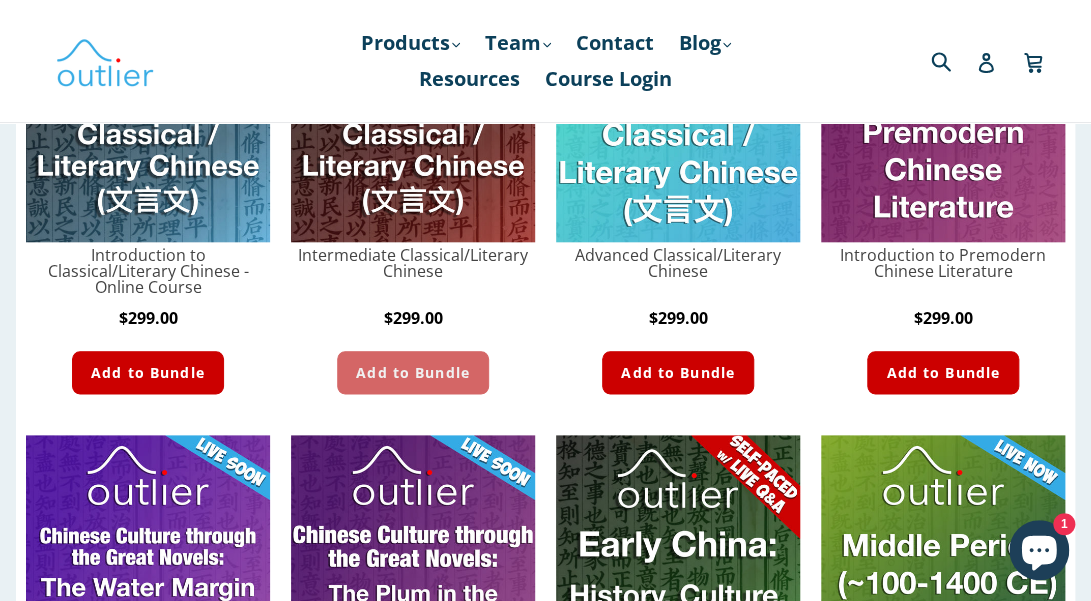 click on "Add to Bundle" at bounding box center (413, 372) 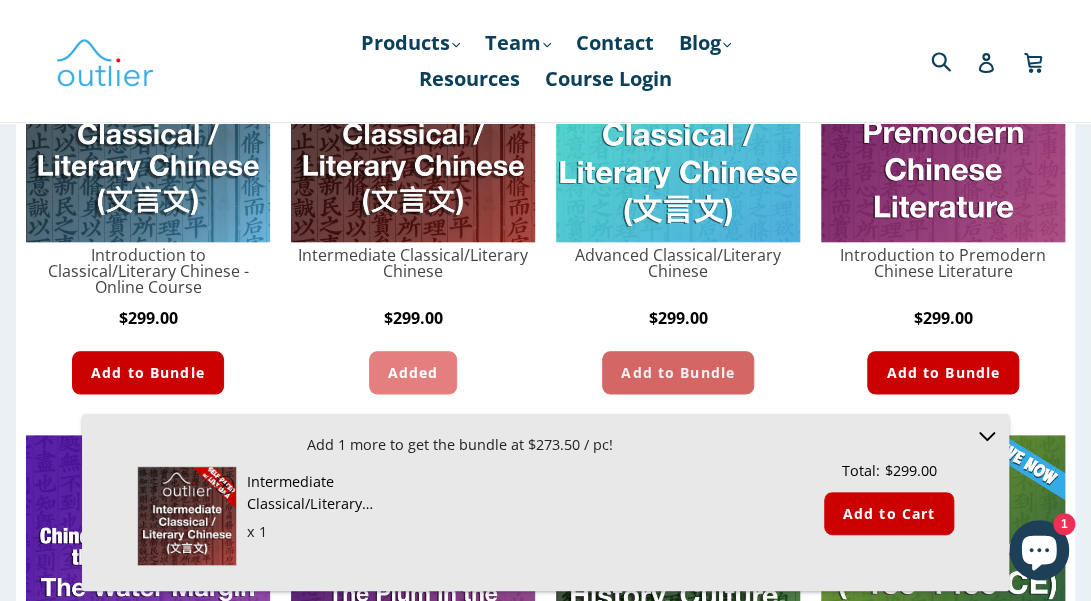 click on "Add to Bundle" at bounding box center [678, 372] 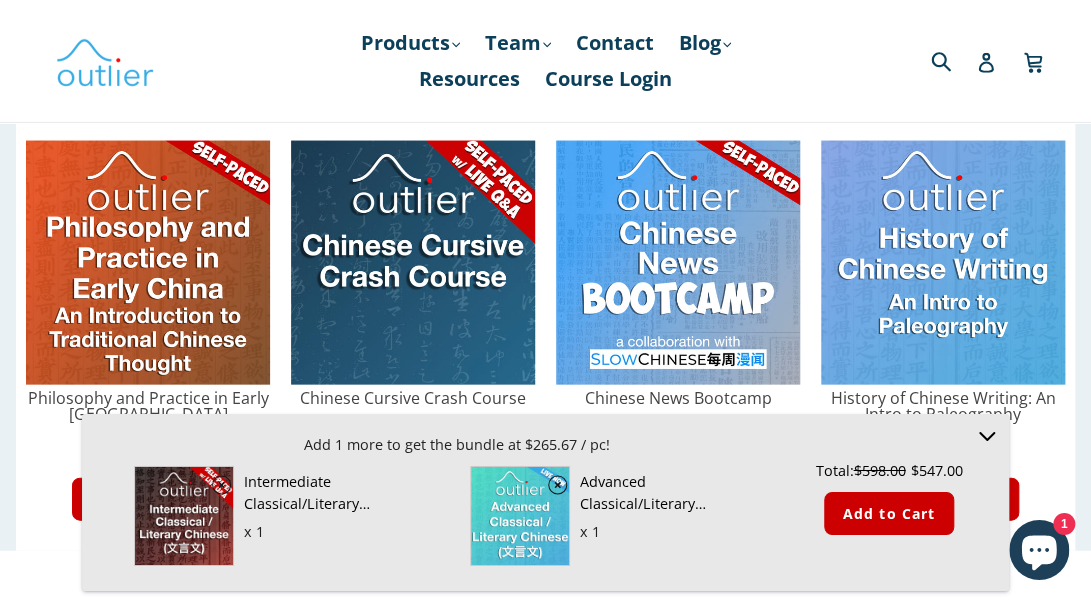 scroll, scrollTop: 1370, scrollLeft: 0, axis: vertical 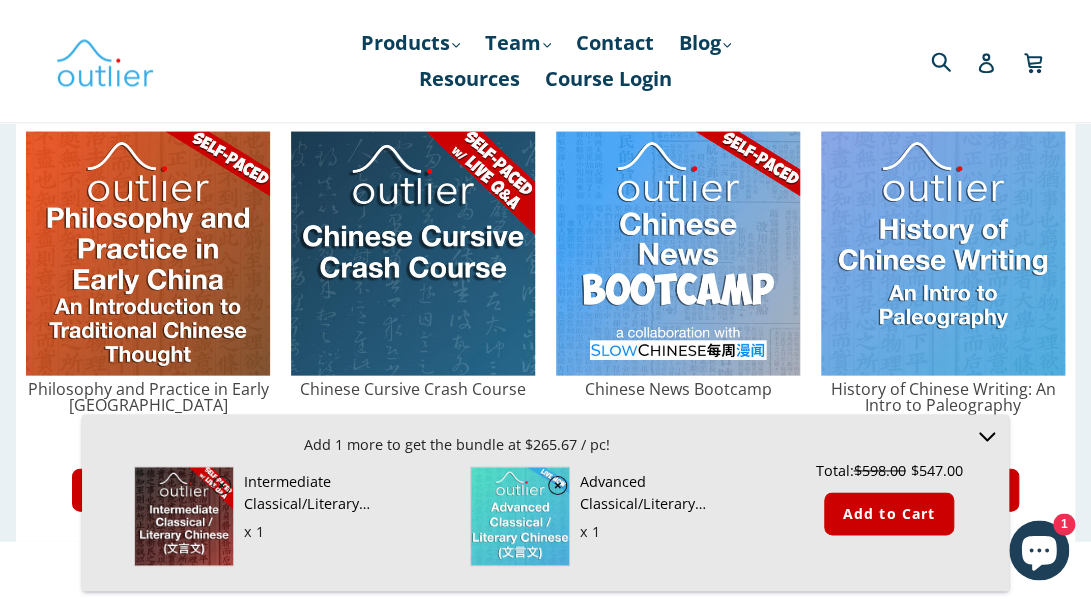 click at bounding box center (413, 253) 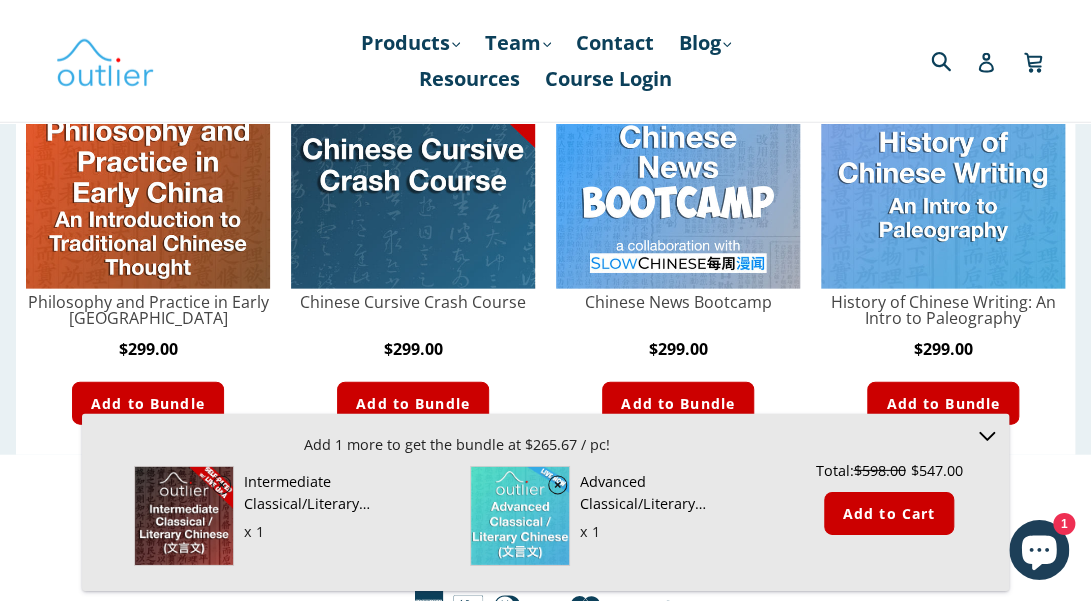 scroll, scrollTop: 1456, scrollLeft: 0, axis: vertical 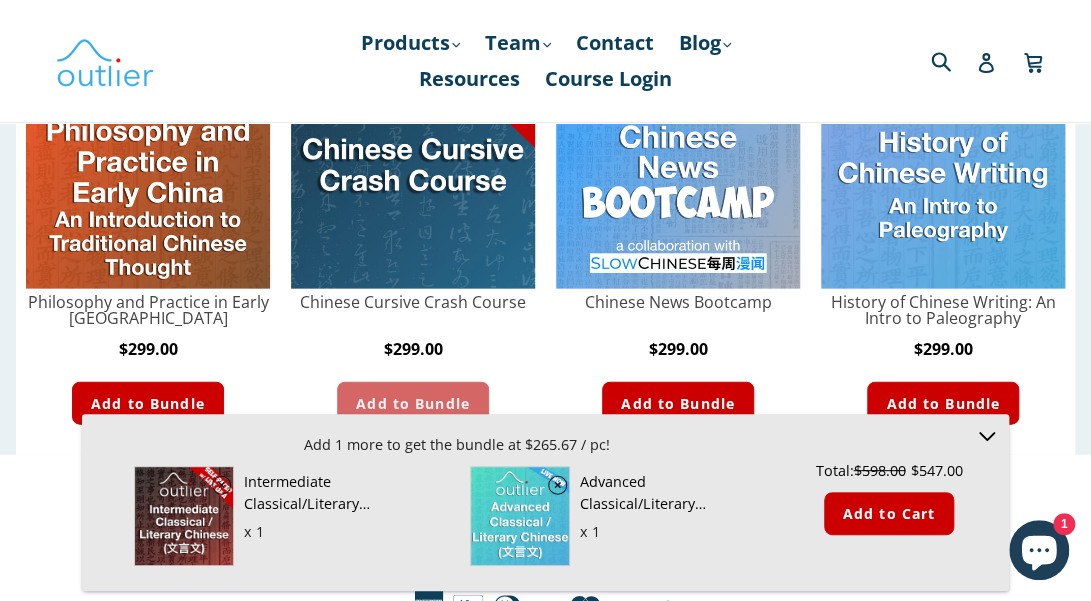click on "Add to Bundle" at bounding box center [413, 403] 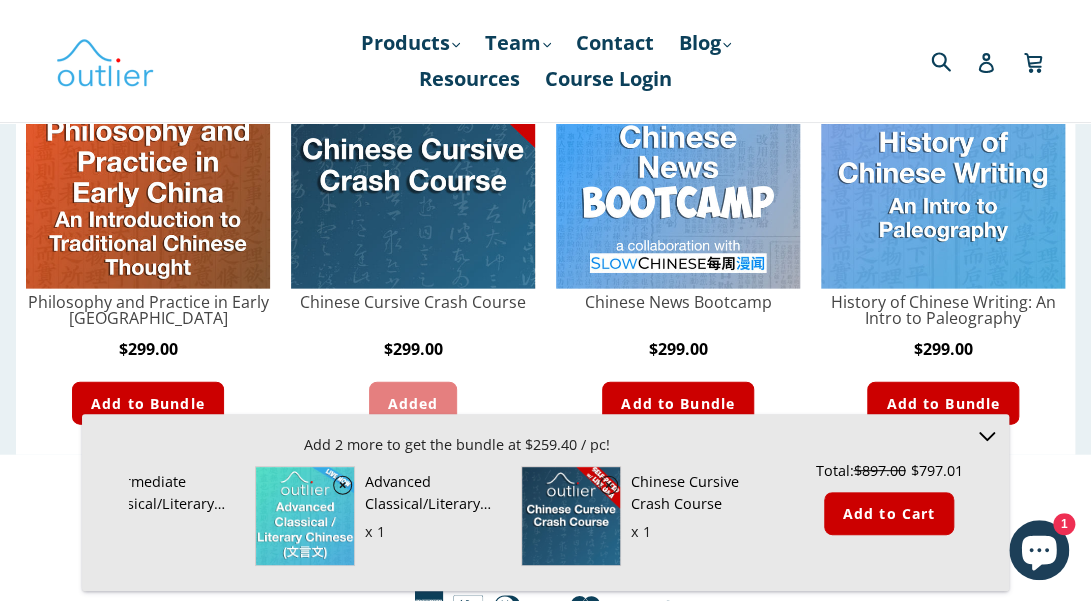 scroll, scrollTop: 0, scrollLeft: 146, axis: horizontal 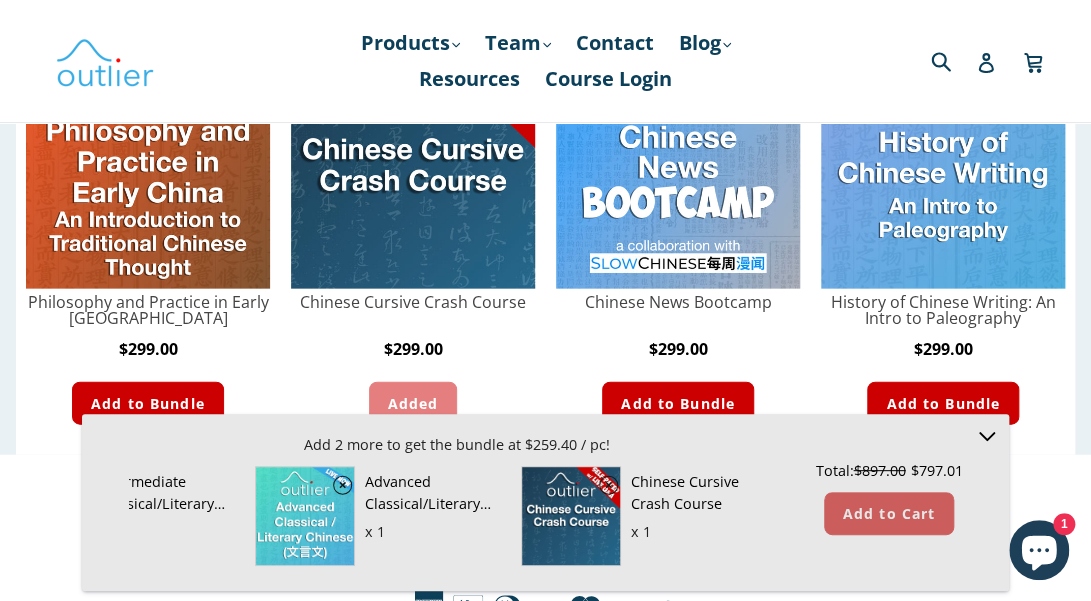 click on "Add to Cart" at bounding box center (889, 513) 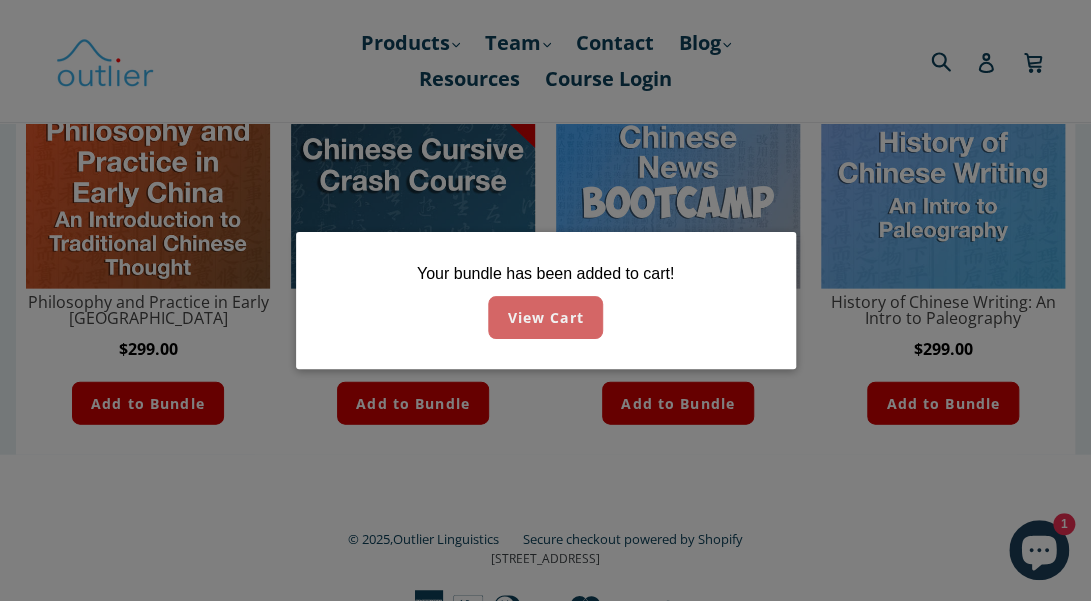 click on "View Cart" 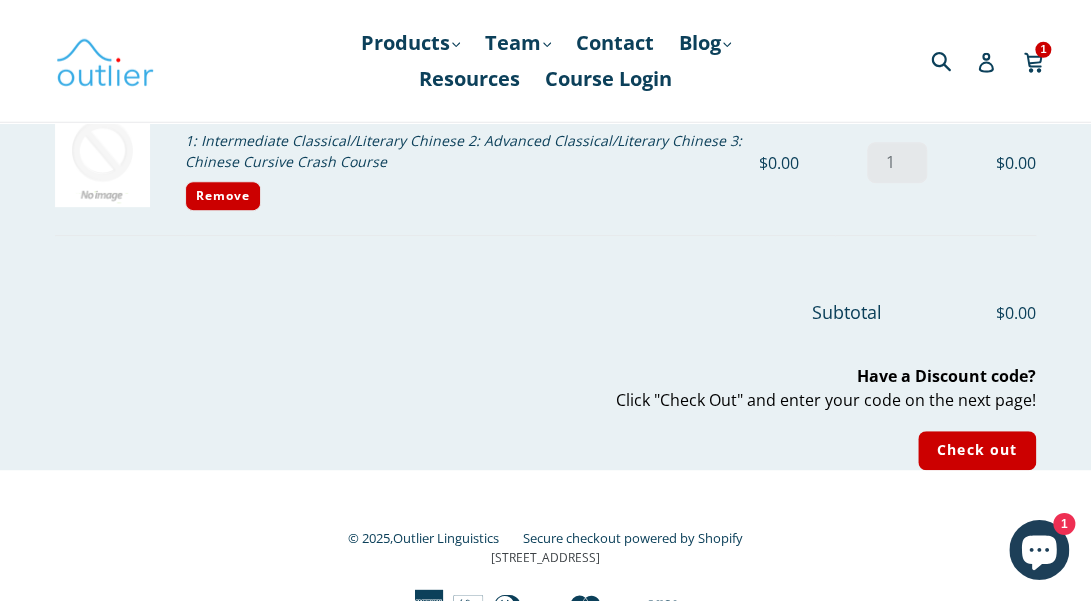 scroll, scrollTop: 235, scrollLeft: 0, axis: vertical 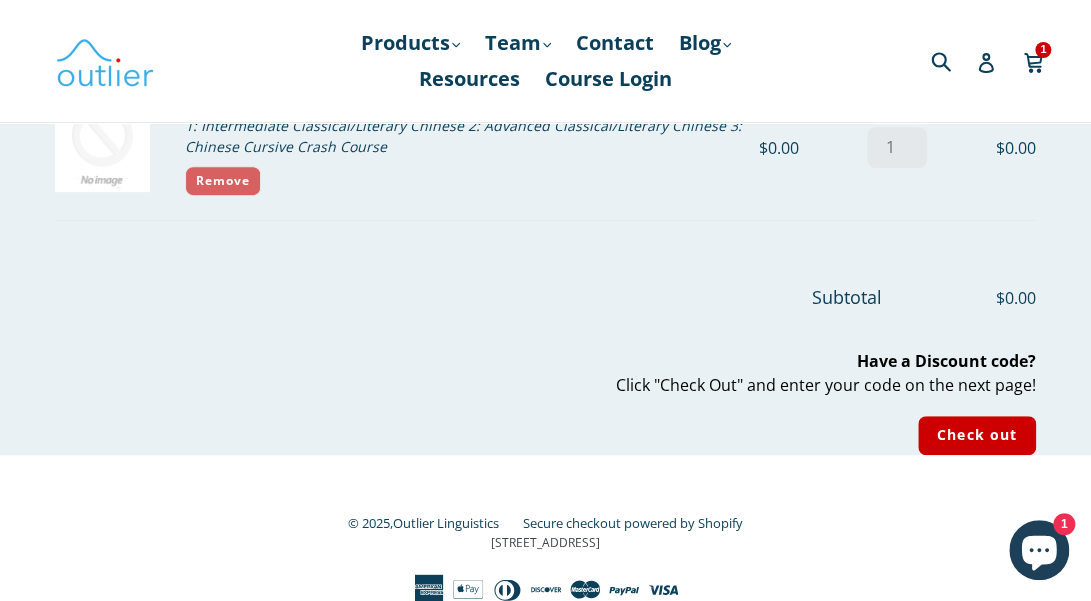 click on "Remove" at bounding box center (223, 181) 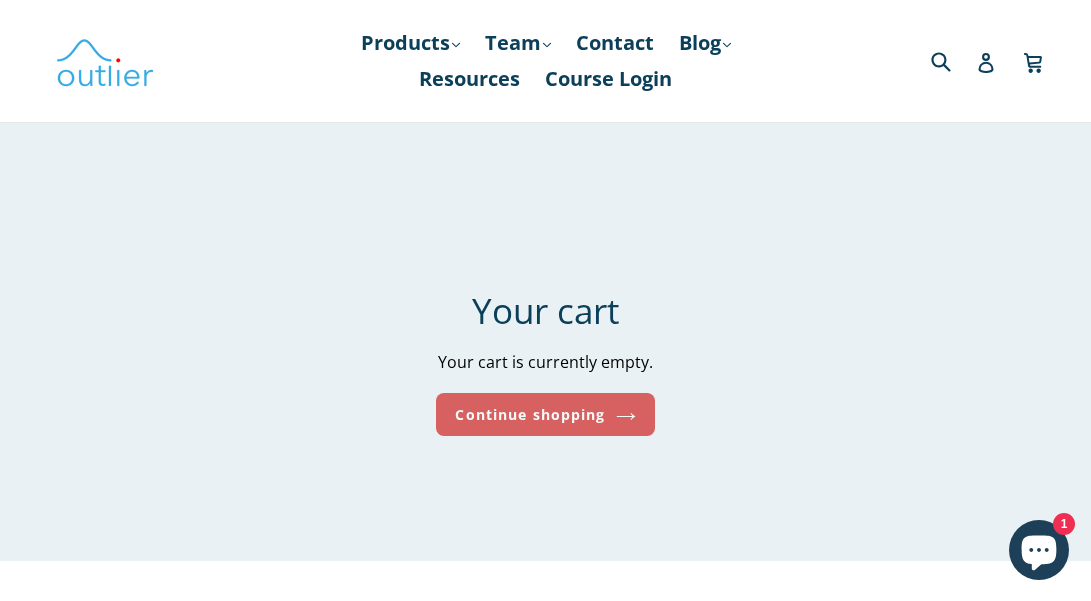 scroll, scrollTop: 0, scrollLeft: 0, axis: both 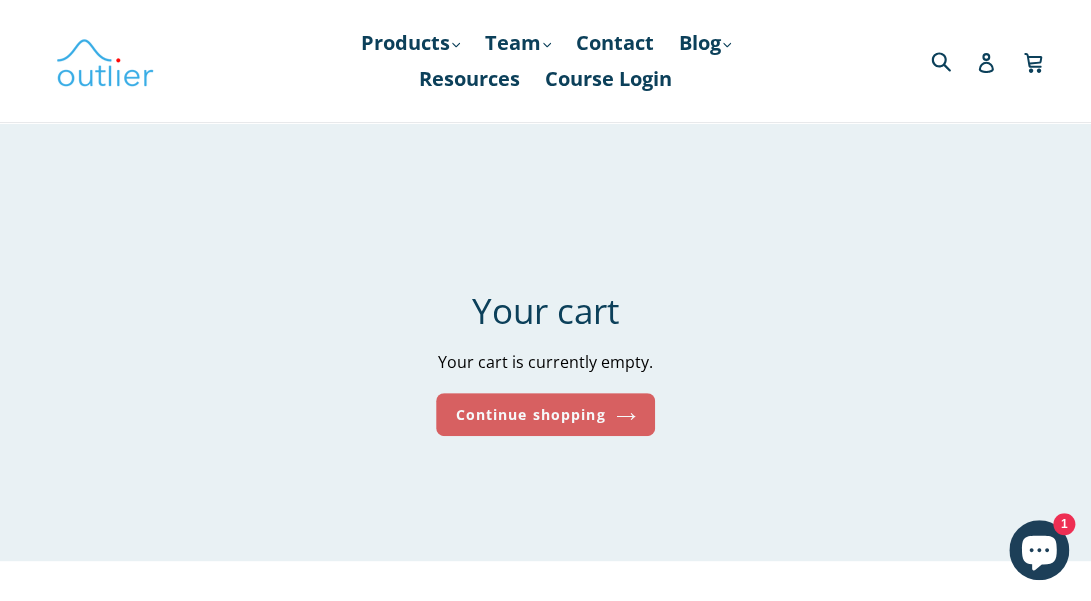 click on "Continue shopping" at bounding box center [545, 414] 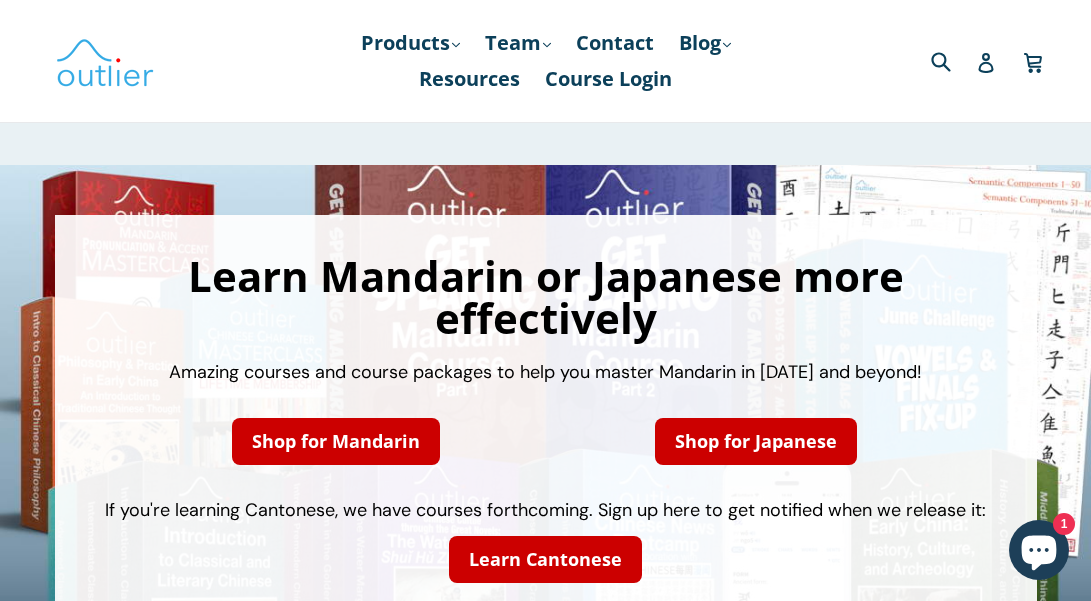 scroll, scrollTop: 105, scrollLeft: 0, axis: vertical 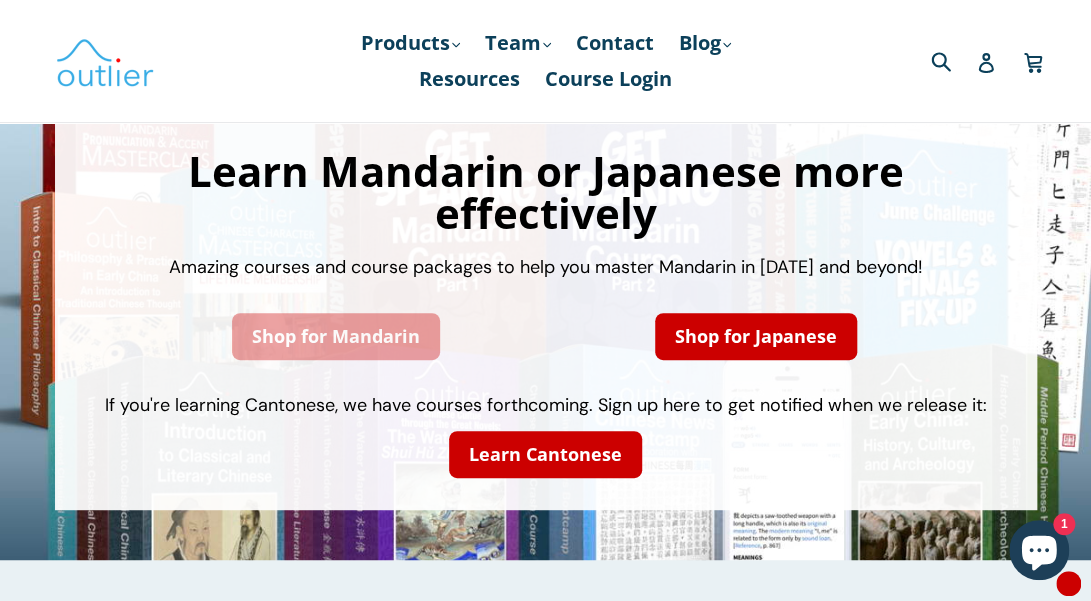 drag, startPoint x: 358, startPoint y: 314, endPoint x: 363, endPoint y: 324, distance: 11.18034 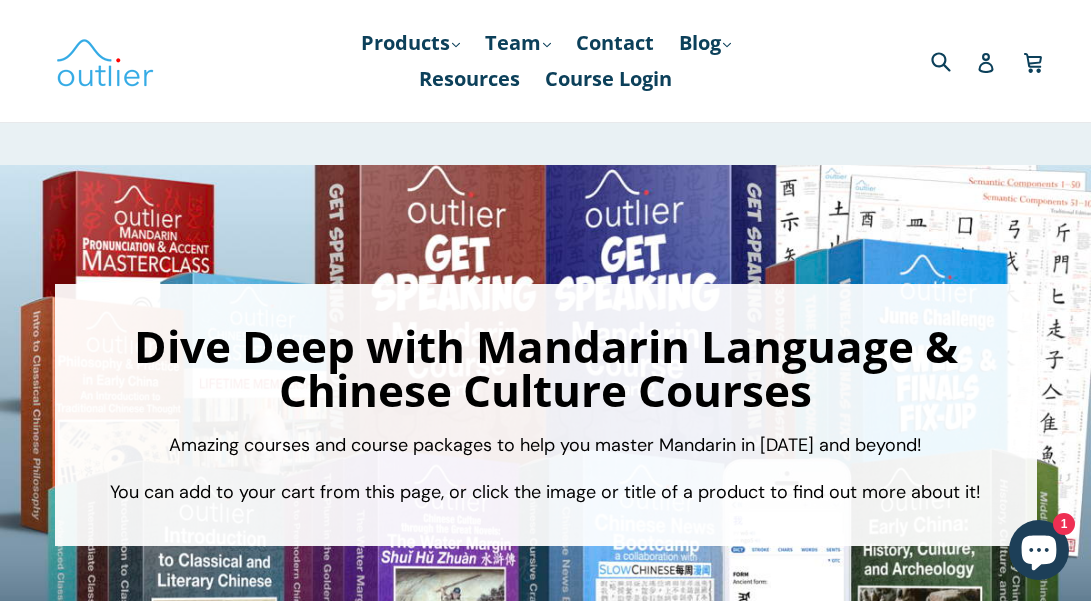 scroll, scrollTop: 0, scrollLeft: 0, axis: both 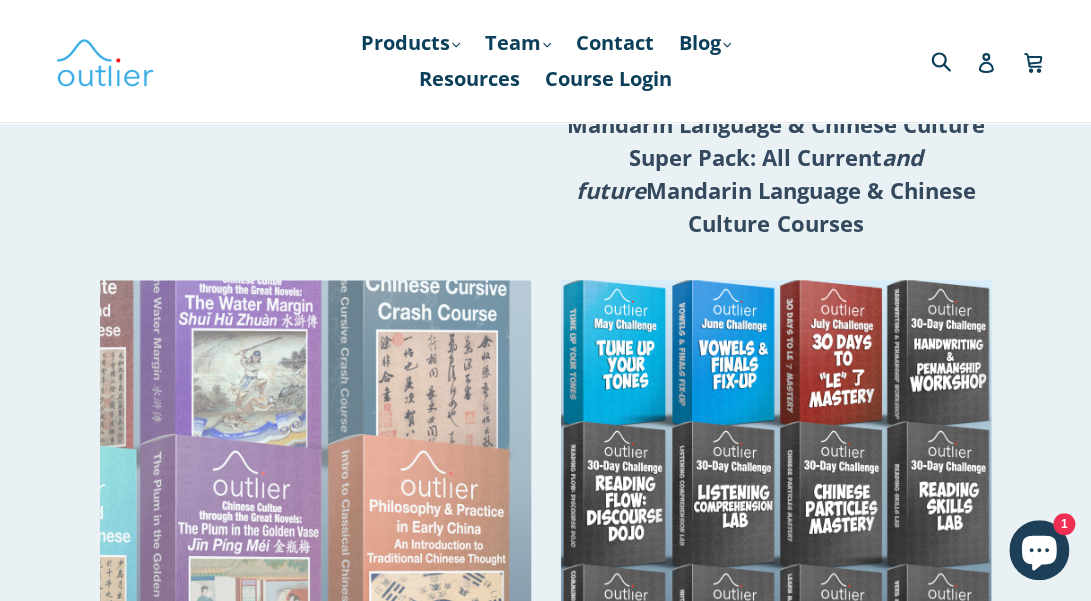 click at bounding box center (369, 279) 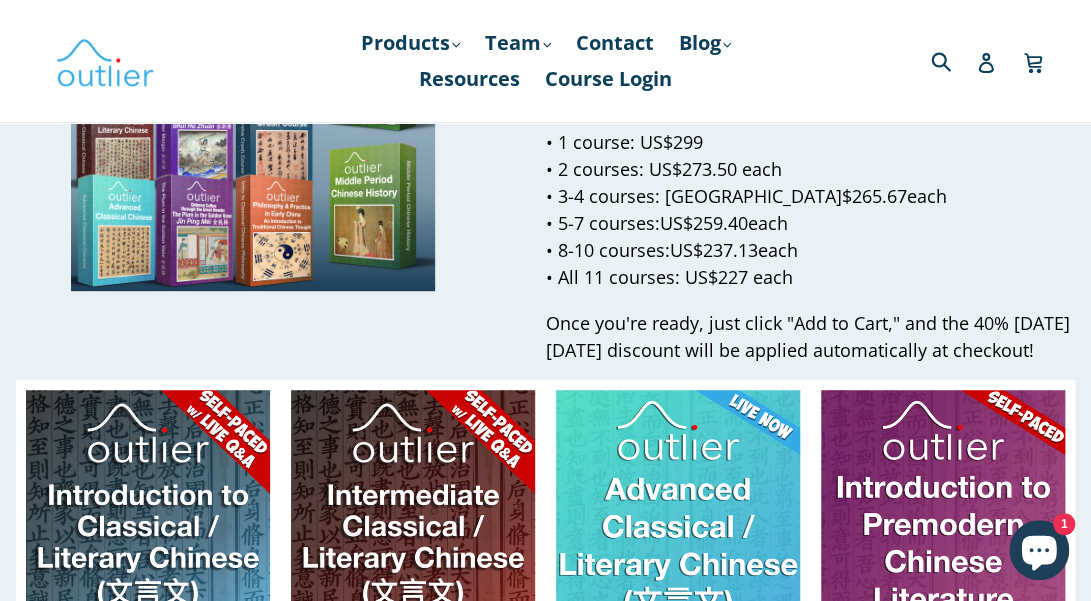 scroll, scrollTop: 420, scrollLeft: 0, axis: vertical 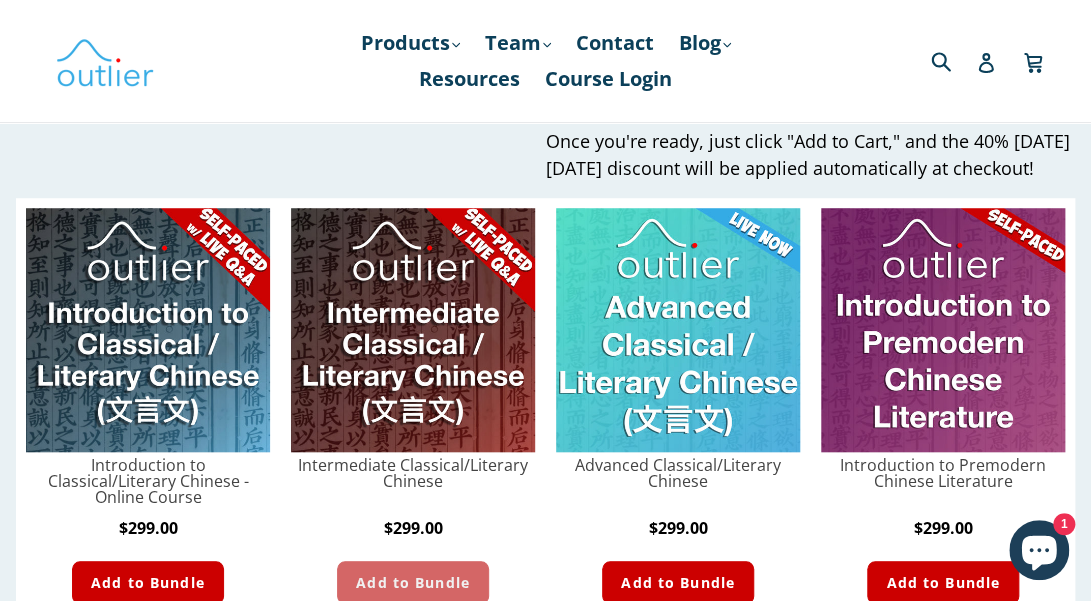 click on "Add to Bundle" at bounding box center [413, 582] 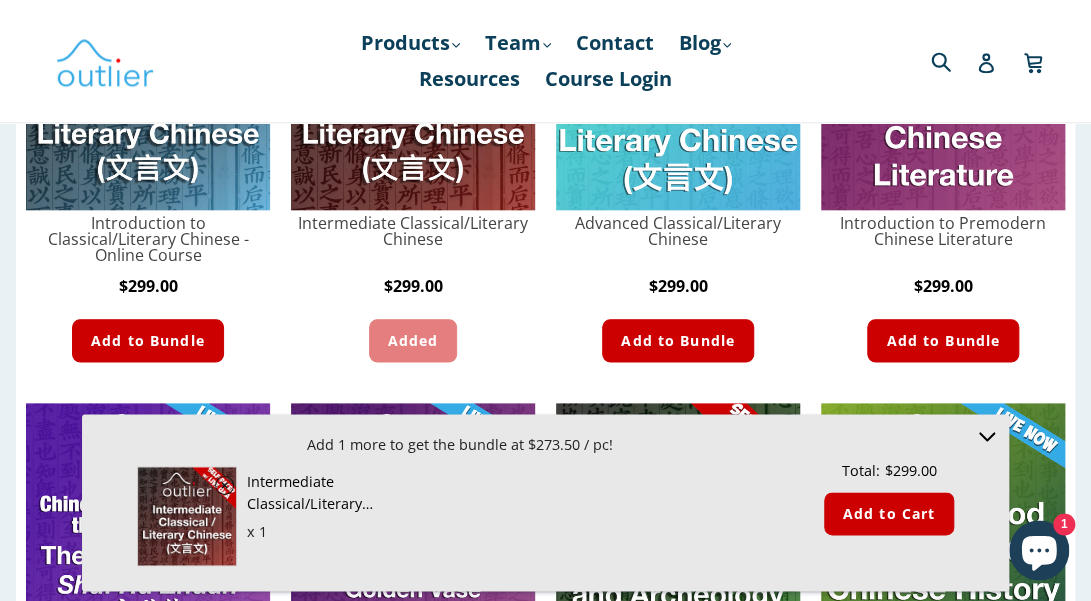 scroll, scrollTop: 630, scrollLeft: 0, axis: vertical 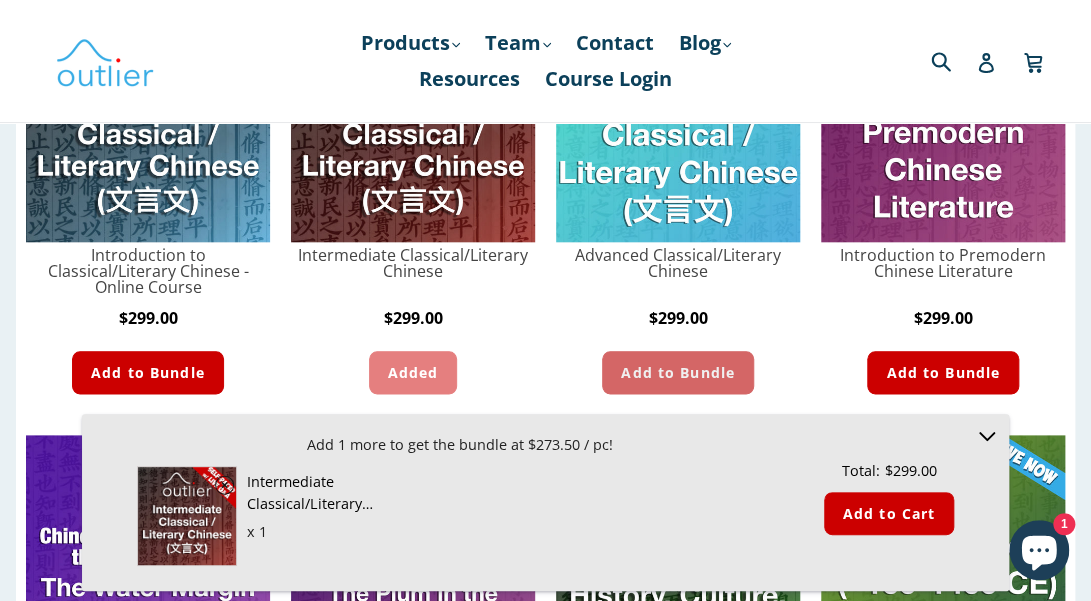 click on "Add to Bundle" at bounding box center (678, 372) 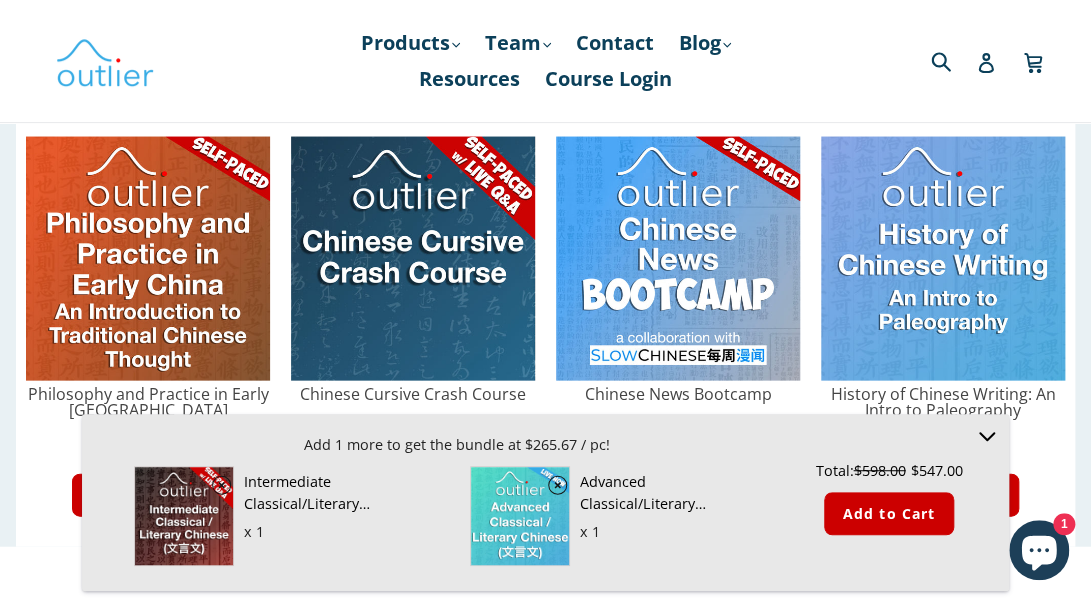 scroll, scrollTop: 1456, scrollLeft: 0, axis: vertical 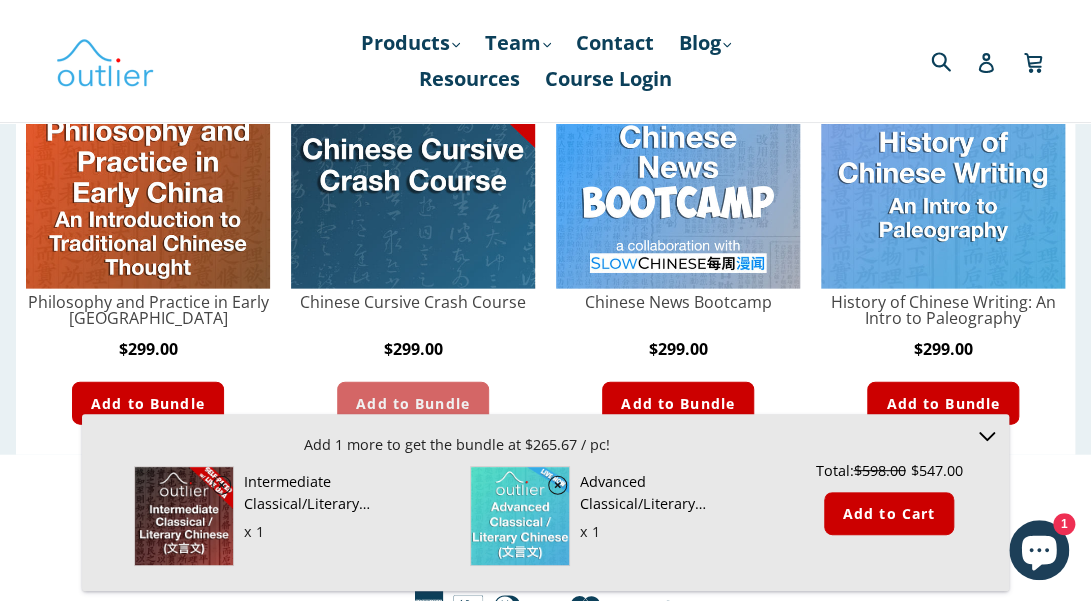 click on "Add to Bundle" at bounding box center (413, 403) 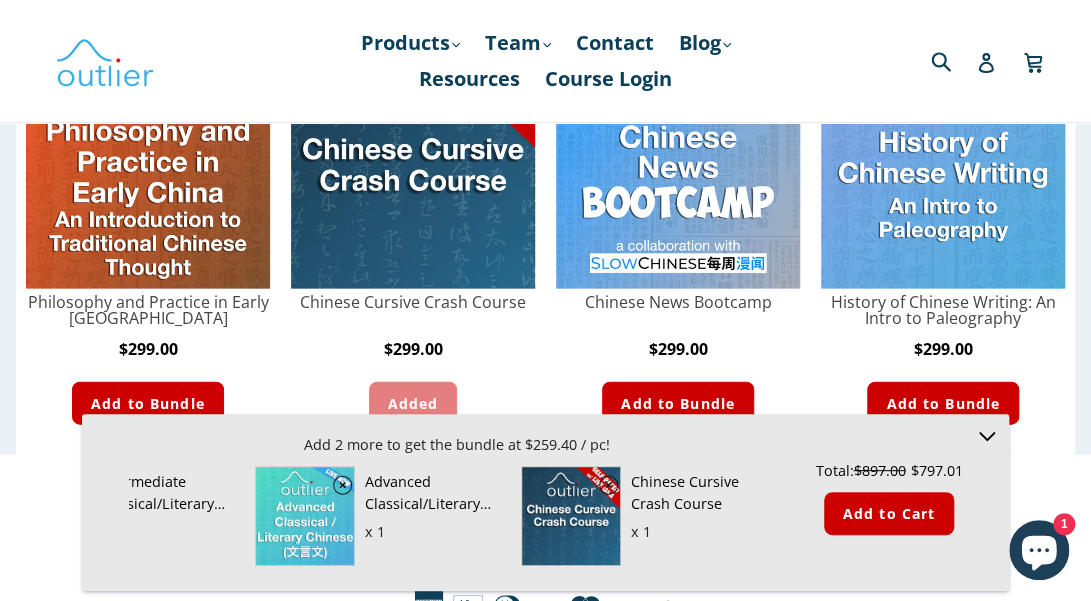 scroll, scrollTop: 0, scrollLeft: 146, axis: horizontal 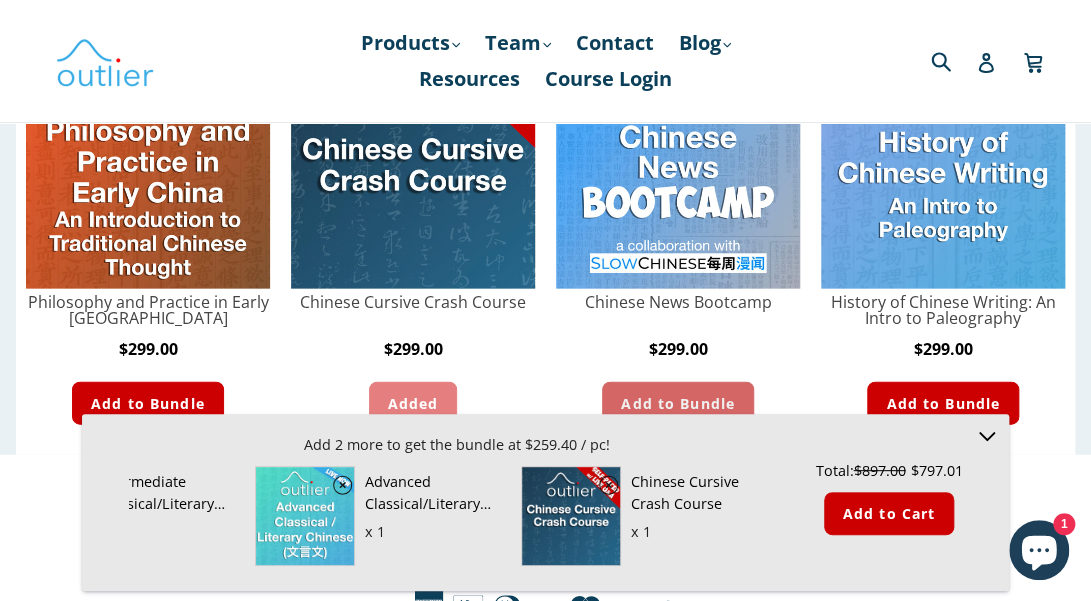 click on "Add to Bundle" at bounding box center [678, 403] 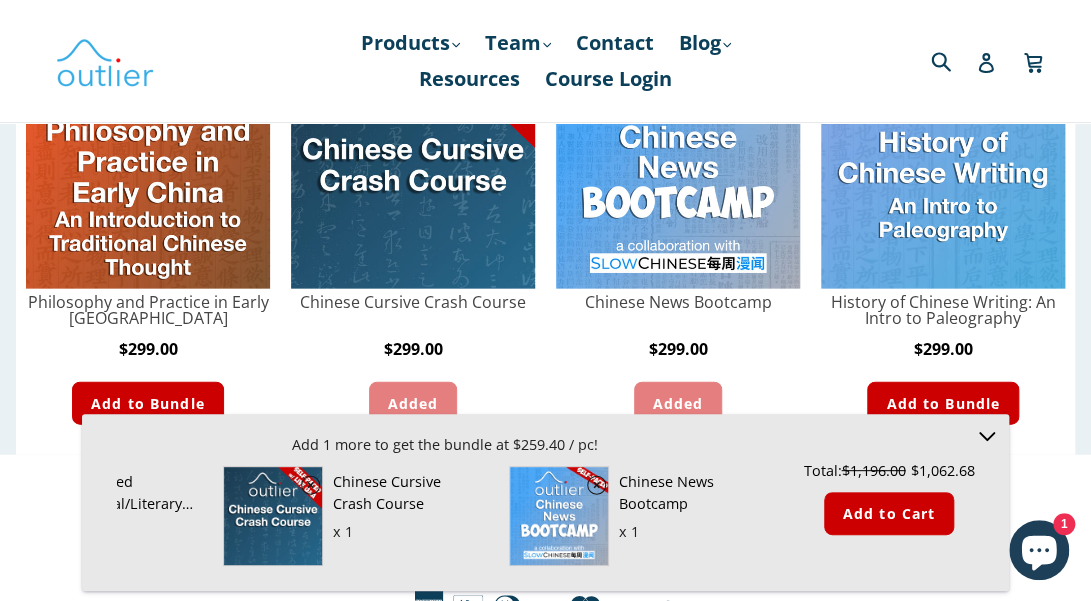 scroll, scrollTop: 0, scrollLeft: 432, axis: horizontal 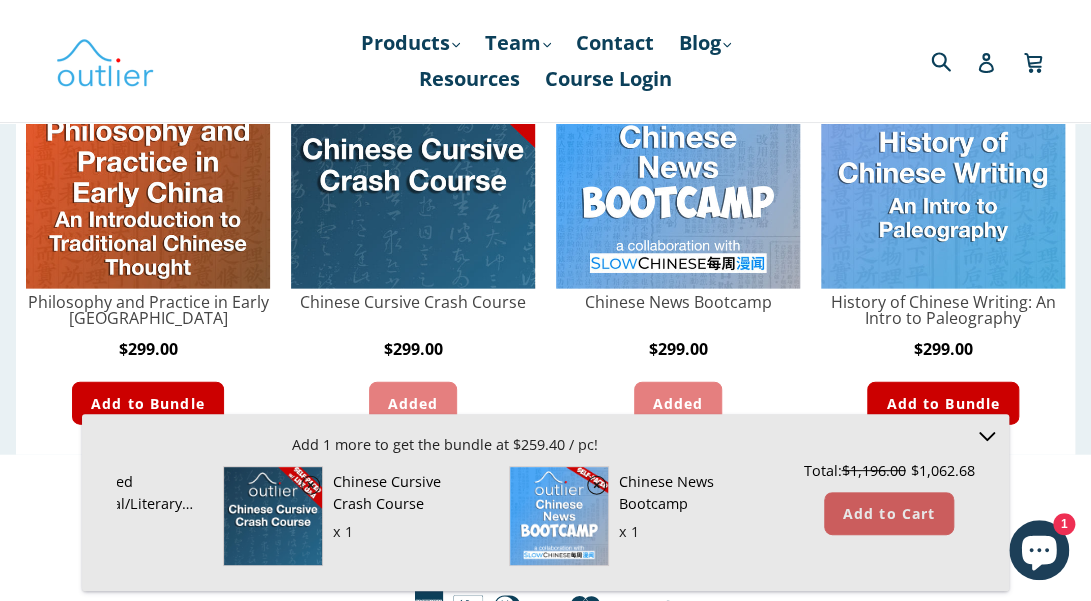 click on "Add to Cart" at bounding box center [889, 513] 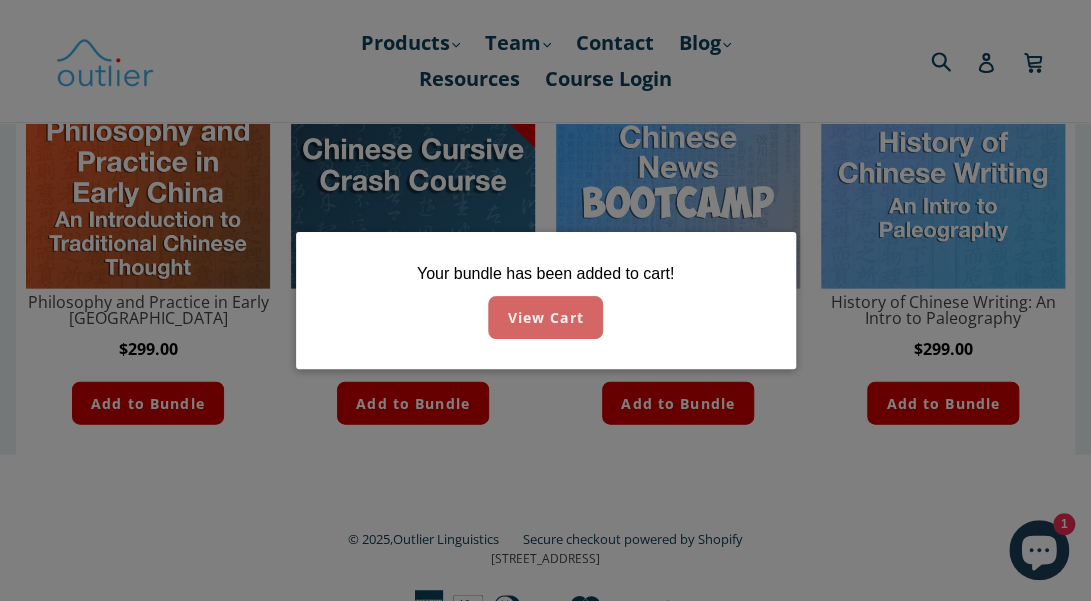 click on "View Cart" 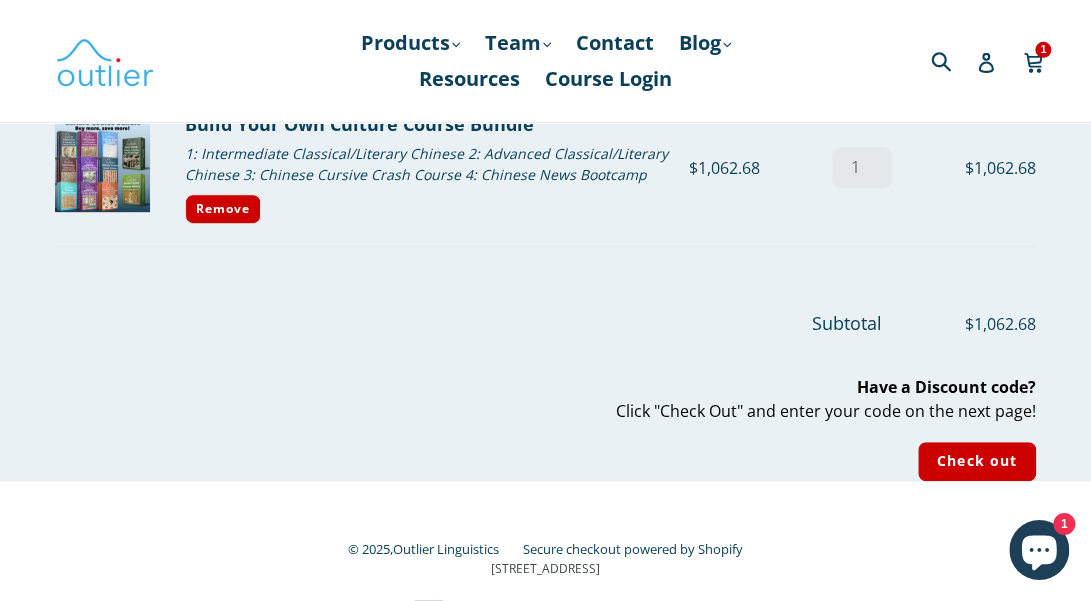 scroll, scrollTop: 247, scrollLeft: 0, axis: vertical 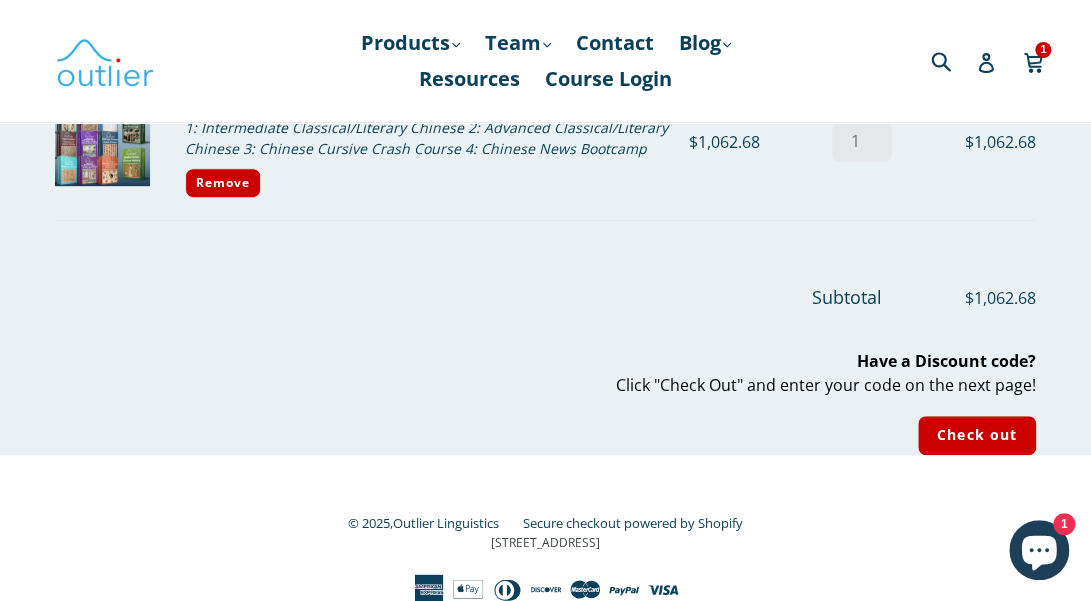 click 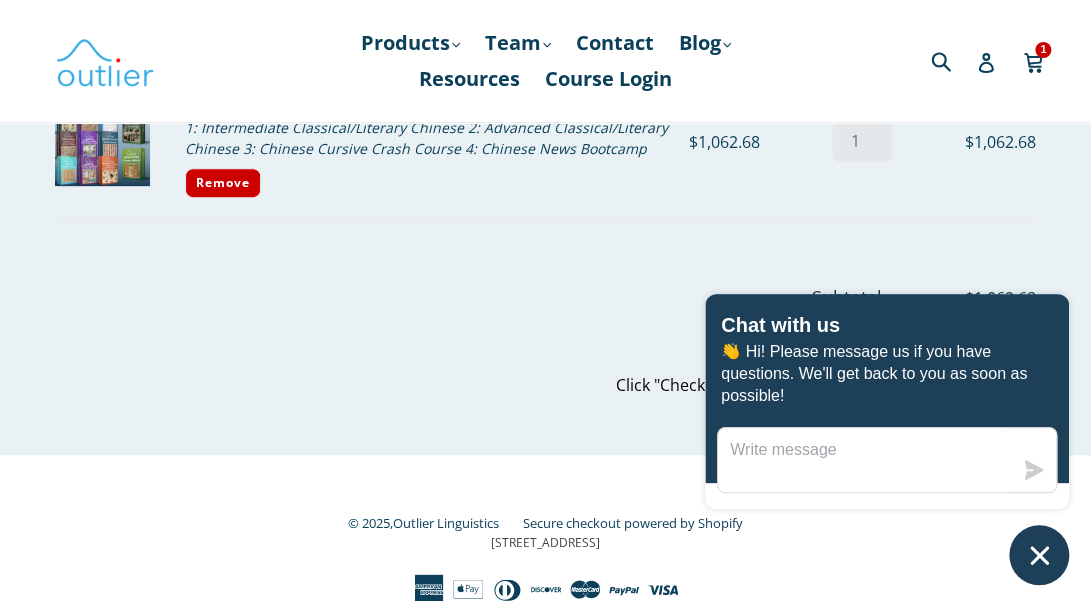 click 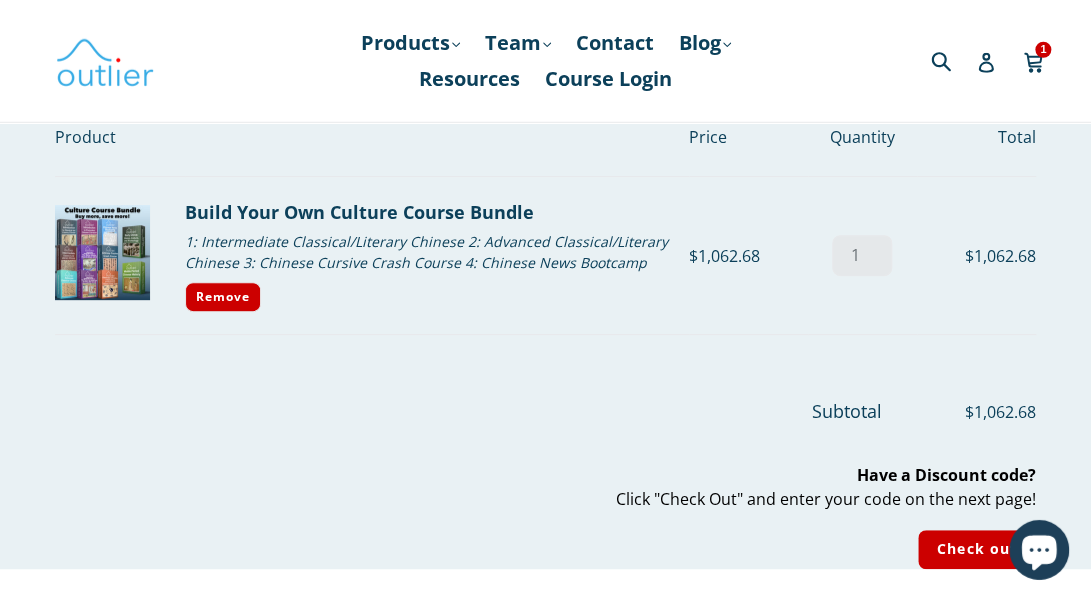 scroll, scrollTop: 0, scrollLeft: 0, axis: both 